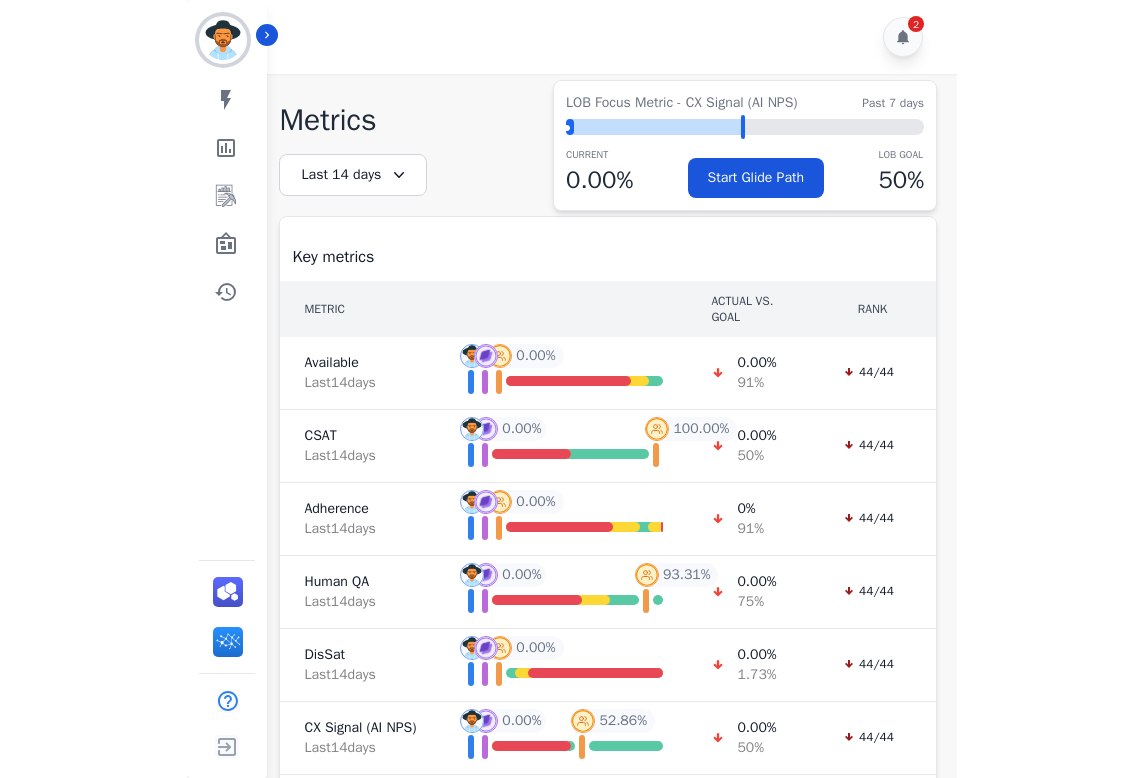 scroll, scrollTop: 0, scrollLeft: 0, axis: both 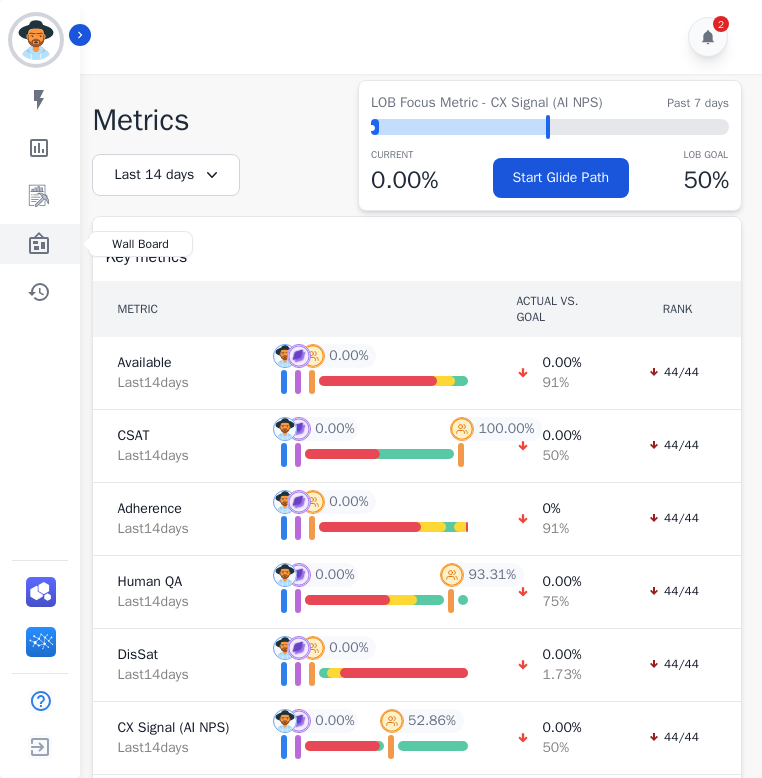 click at bounding box center [41, 244] 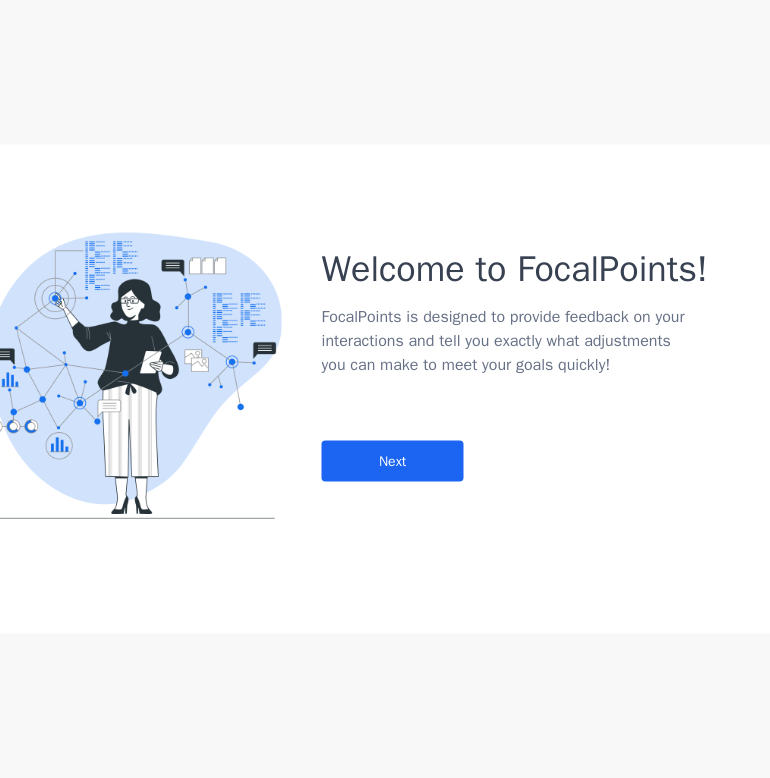 click on "Welcome to FocalPoints!   FocalPoints is designed to provide feedback on your interactions and
tell you exactly what adjustments you can make to meet your goals
quickly!   Next" at bounding box center [573, 344] 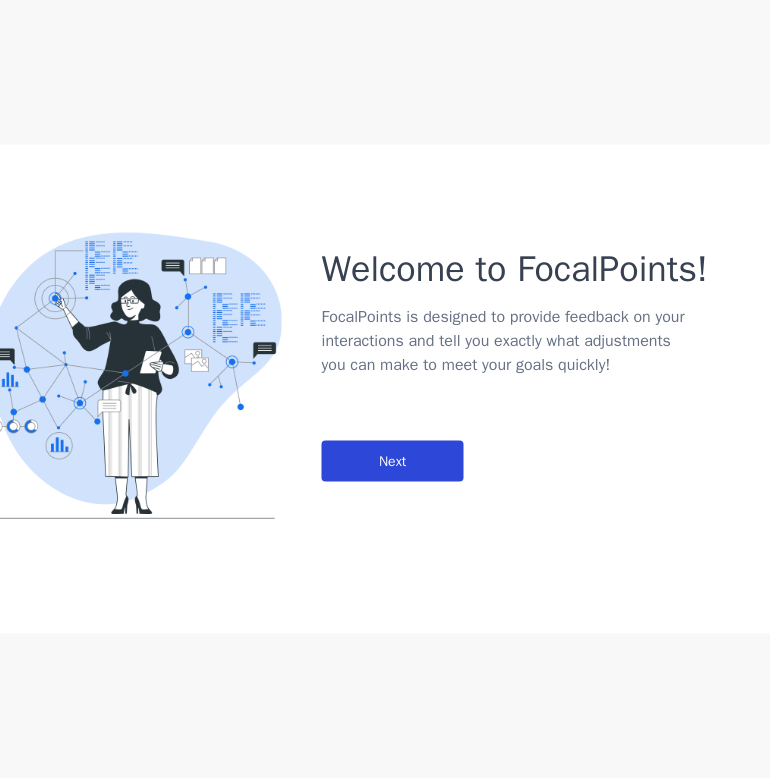 click on "Next" at bounding box center [393, 461] 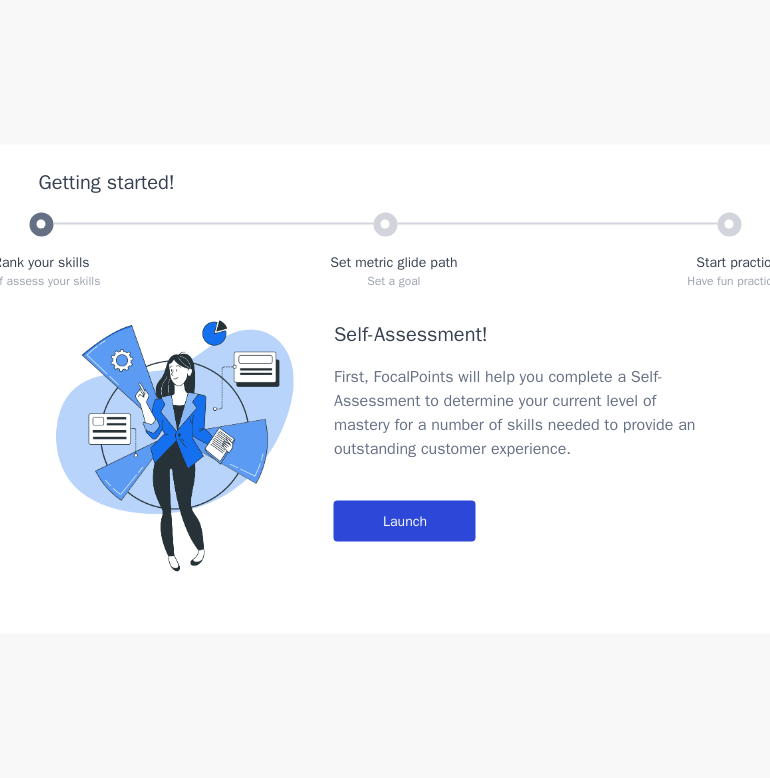 click on "Launch" at bounding box center [405, 521] 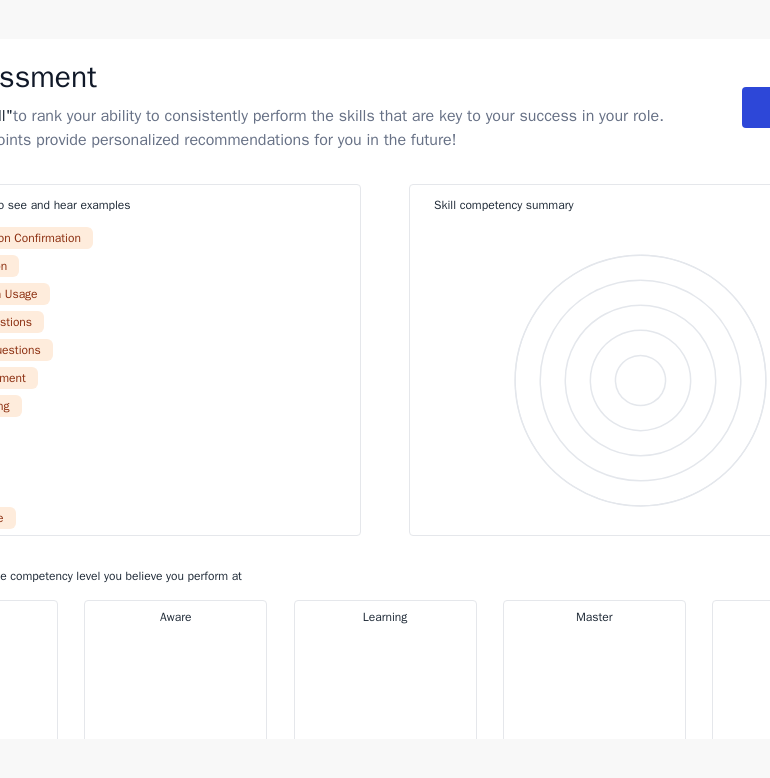 click on "Done" at bounding box center [818, 107] 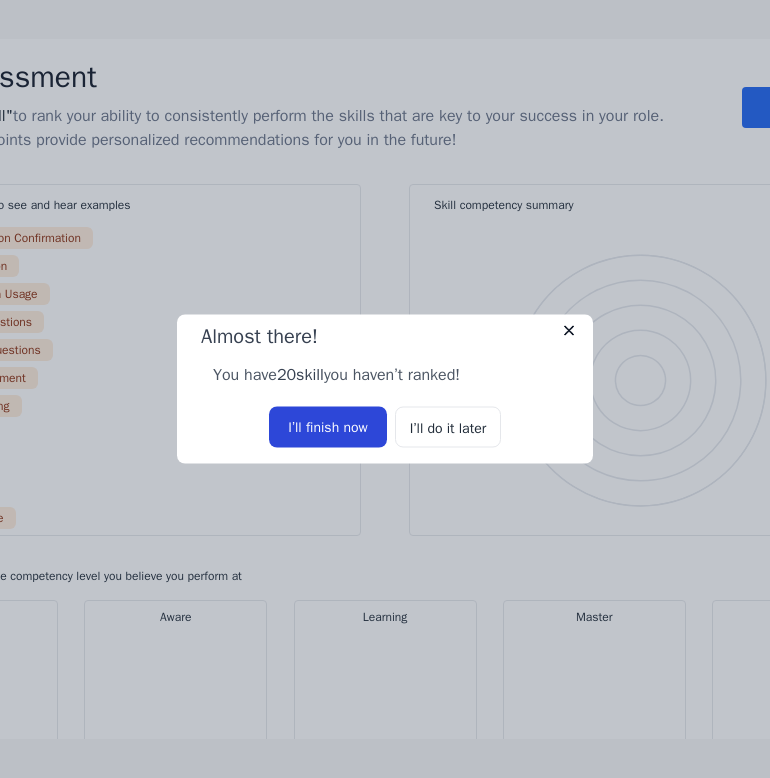 click on "I’ll finish now" at bounding box center (328, 427) 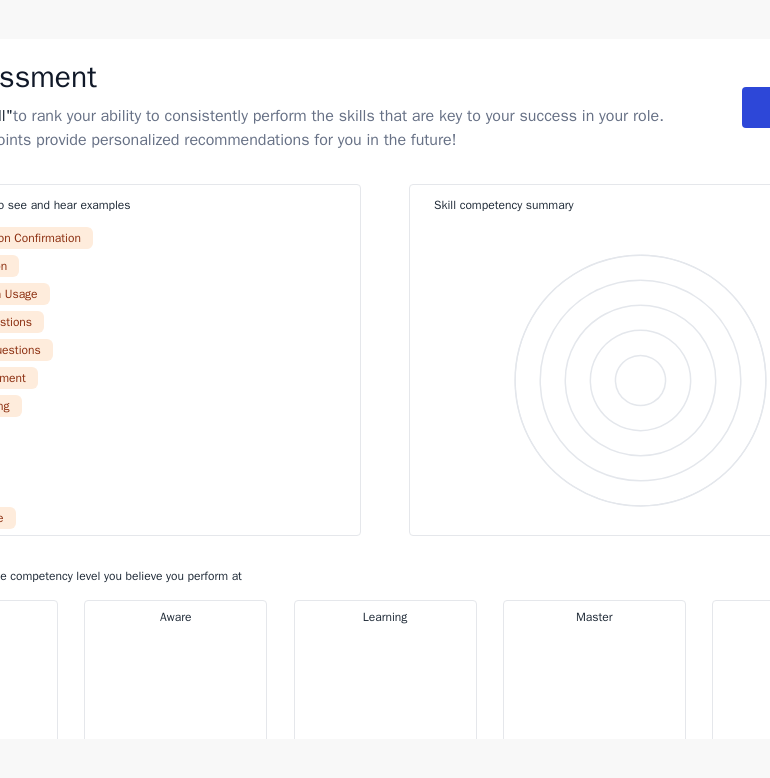 click on "Done" at bounding box center (818, 107) 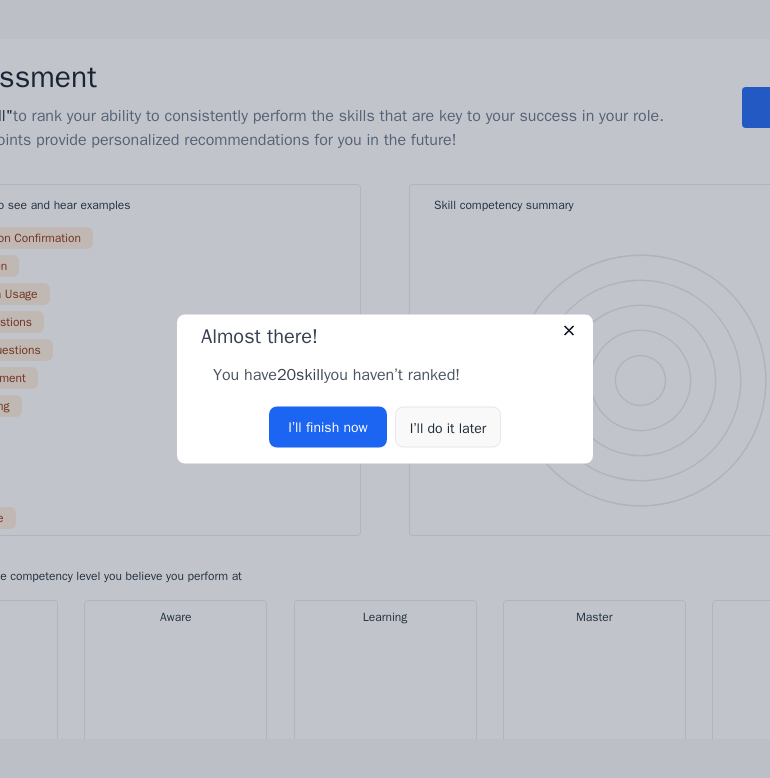click on "I’ll do it later" at bounding box center [448, 427] 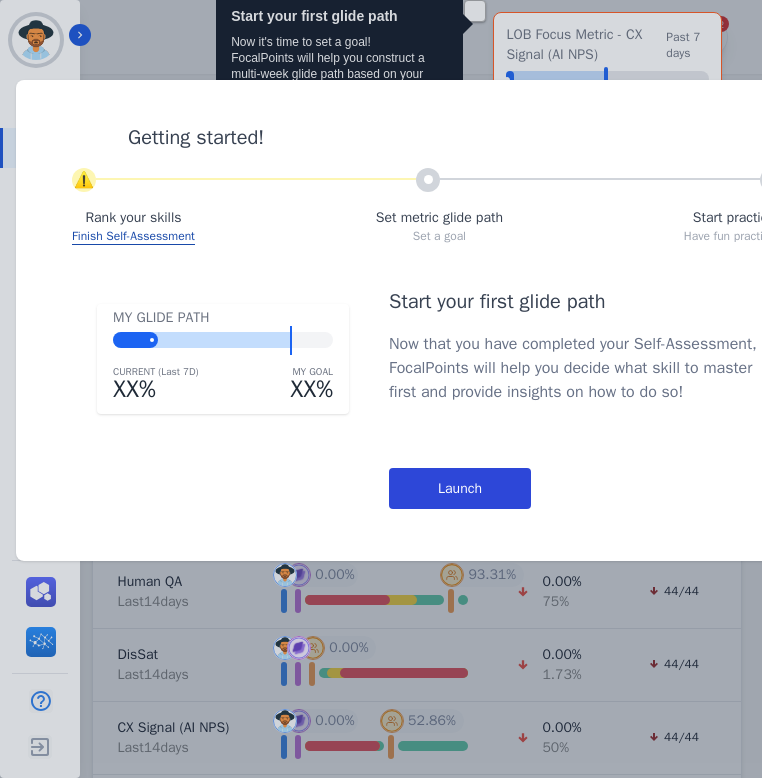 click on "Launch" at bounding box center (460, 488) 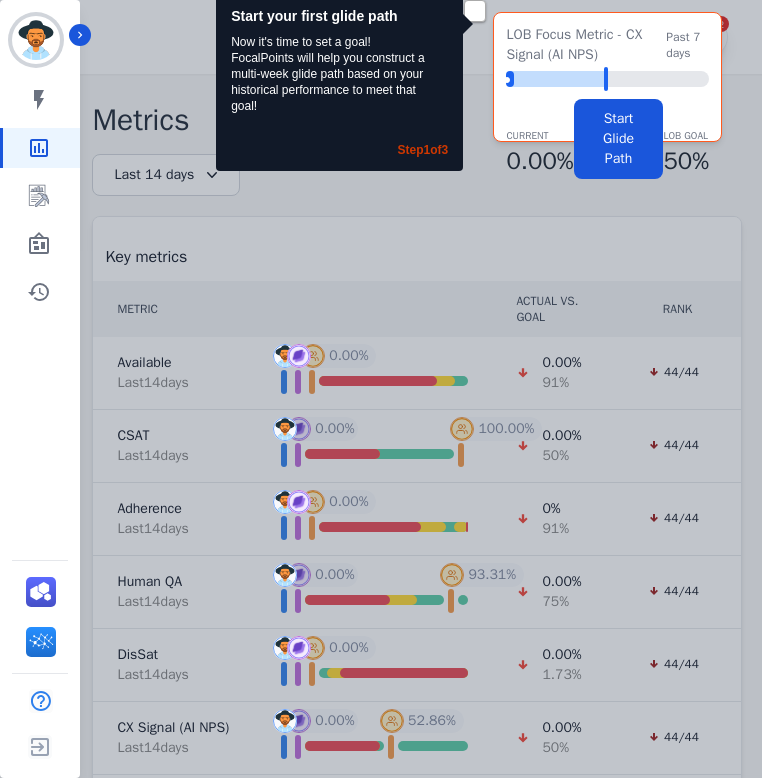 click on "Start your first glide path   Now it's time to set a goal! FocalPoints will help you construct
a multi-week glide path based on your historical performance to
meet that goal!       Step  1  of  3   LOB Focus Metric - CX Signal (AI NPS)   Past 7 days   ⬤     LOB Goal: 50.00%         CURRENT   0.00 %   Start Glide Path   LOB Goal   50 %" at bounding box center (381, 389) 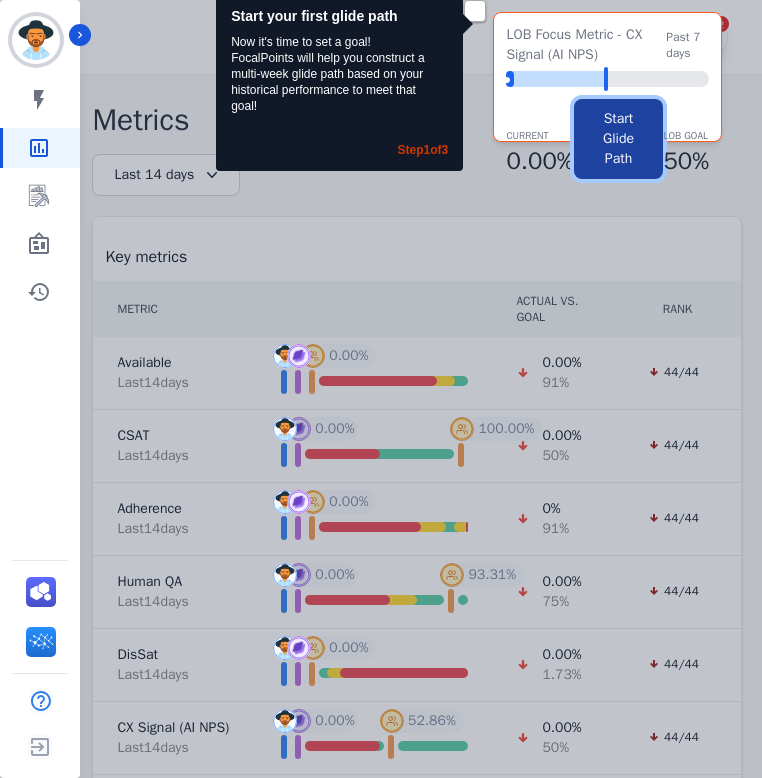 click on "Start Glide Path" at bounding box center (619, 139) 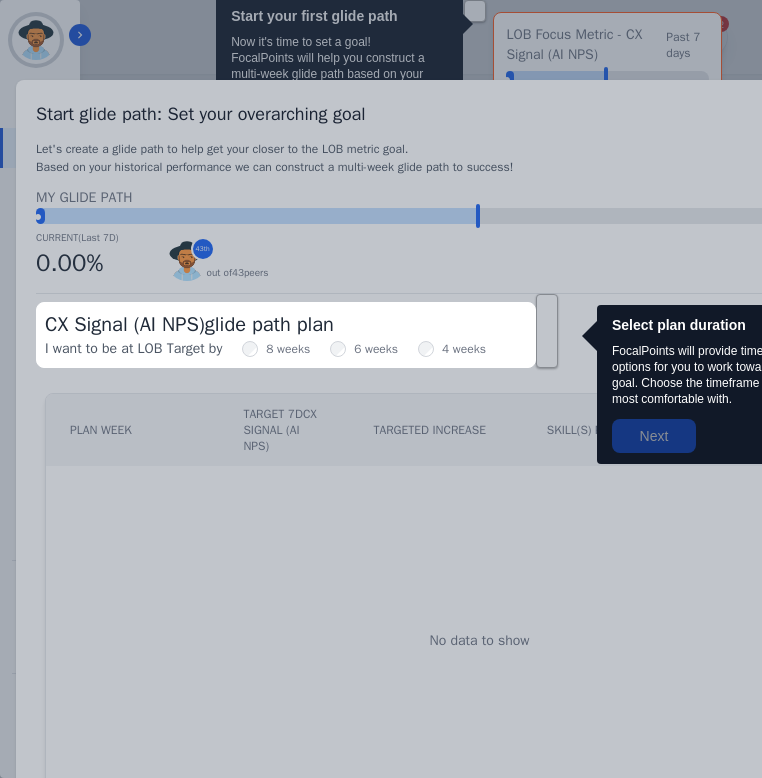 click at bounding box center (381, 389) 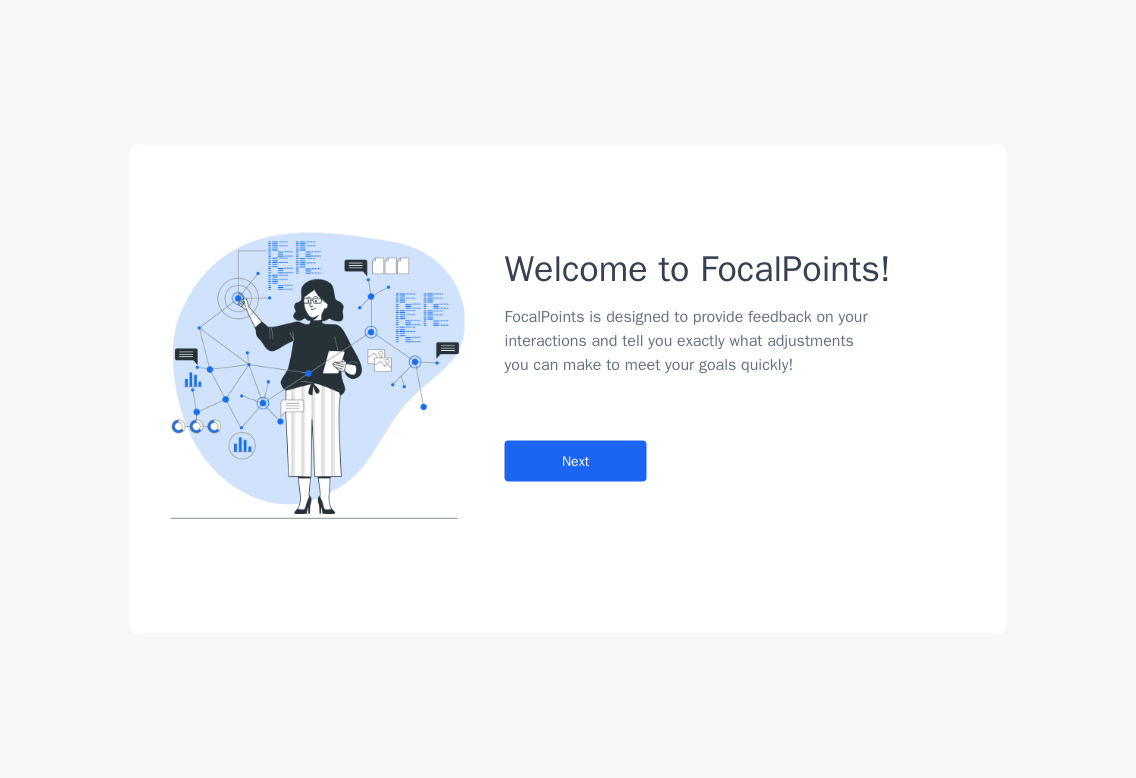 click on "Welcome to FocalPoints!   FocalPoints is designed to provide feedback on your interactions and
tell you exactly what adjustments you can make to meet your goals
quickly!   Next" 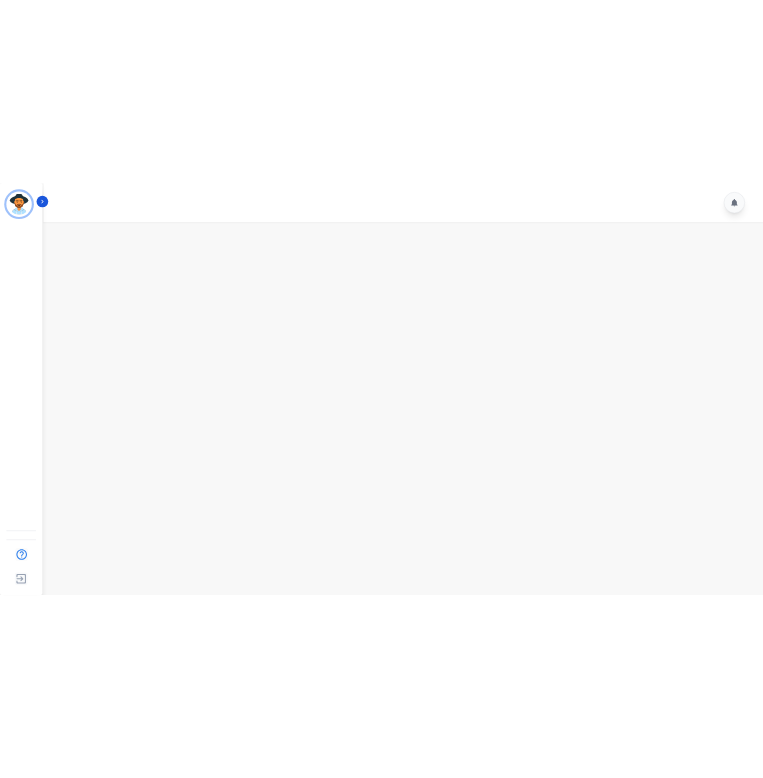 scroll, scrollTop: 0, scrollLeft: 0, axis: both 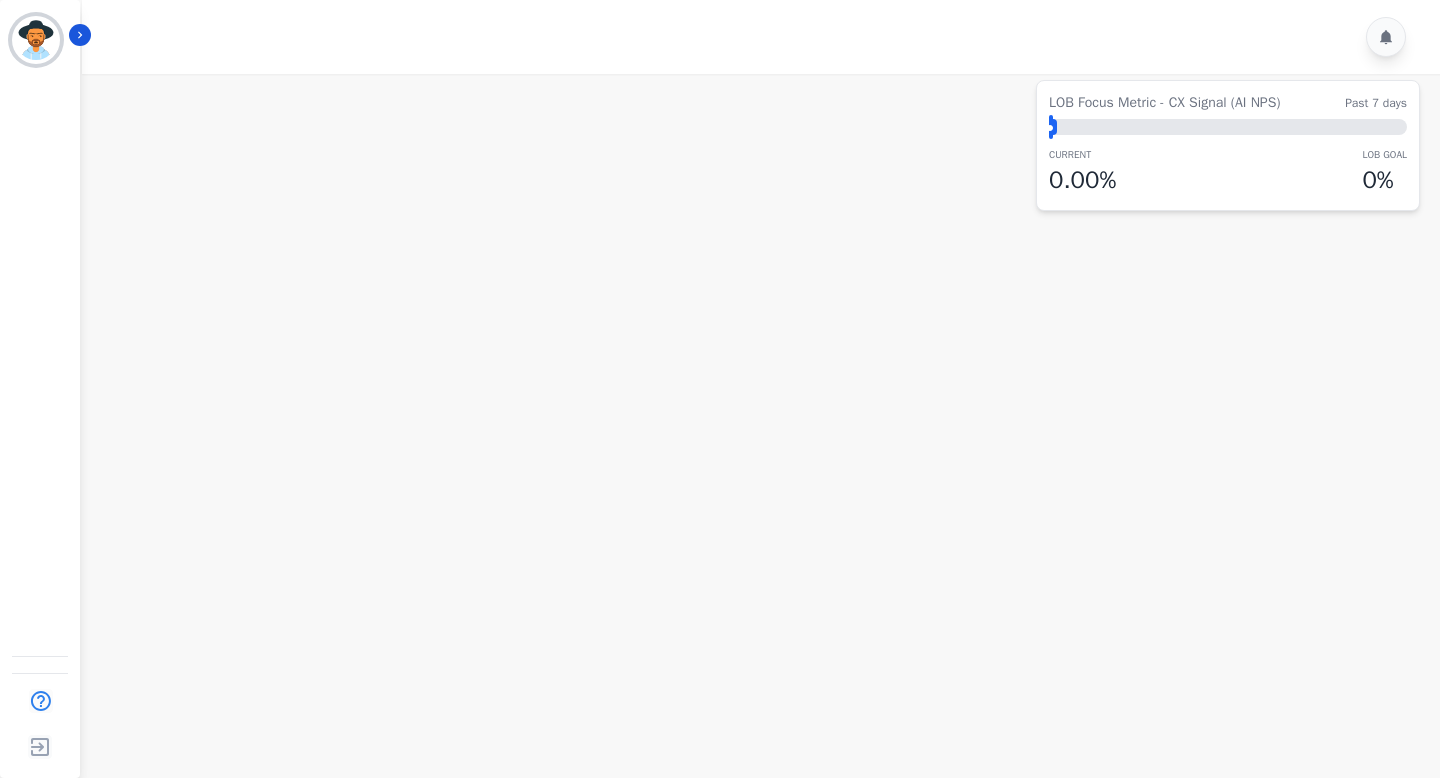 click on "LOB Focus Metric - CX Signal (AI NPS)   Past 7 days   ⬤     LOB Goal: 1.00%         CURRENT   0.00 %     LOB Goal   0 %" at bounding box center (758, 463) 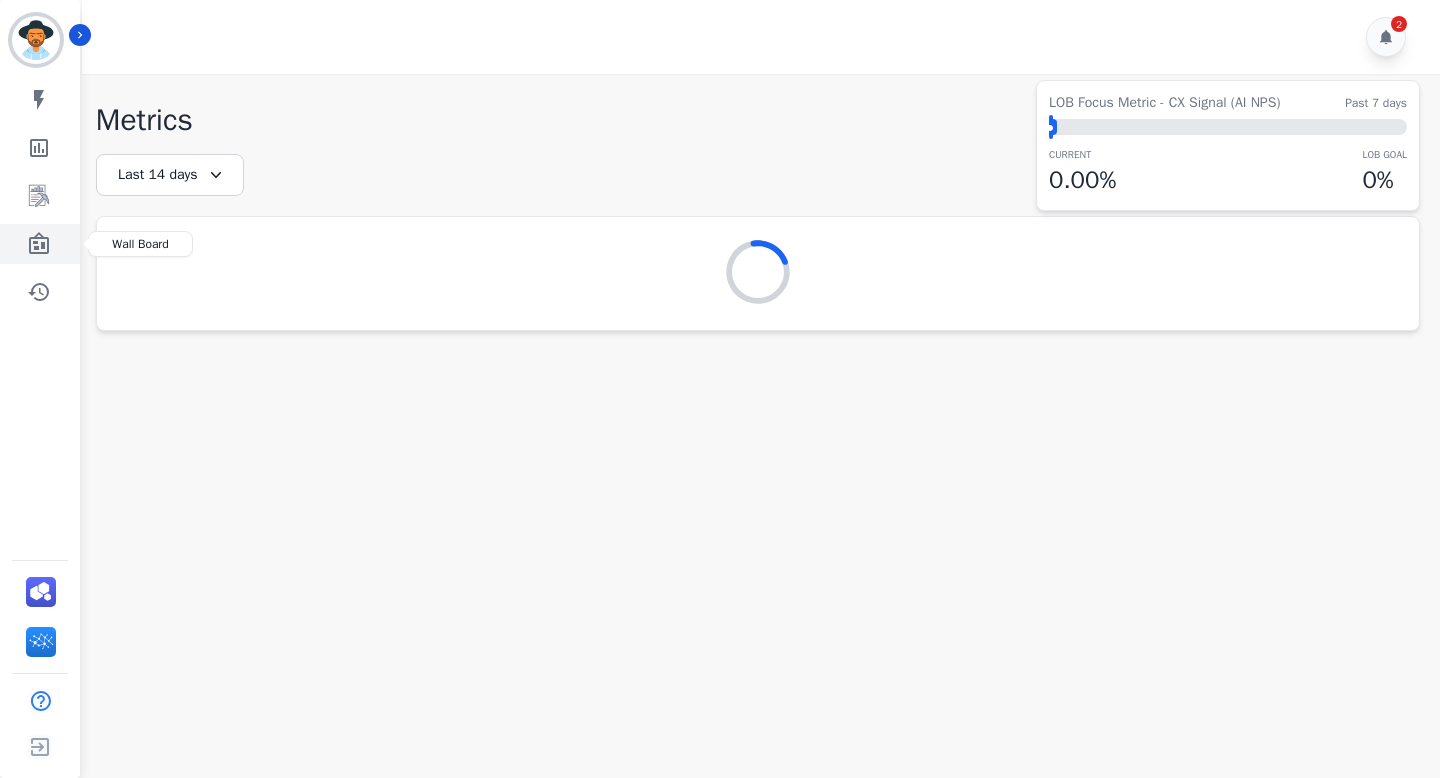 click at bounding box center (41, 244) 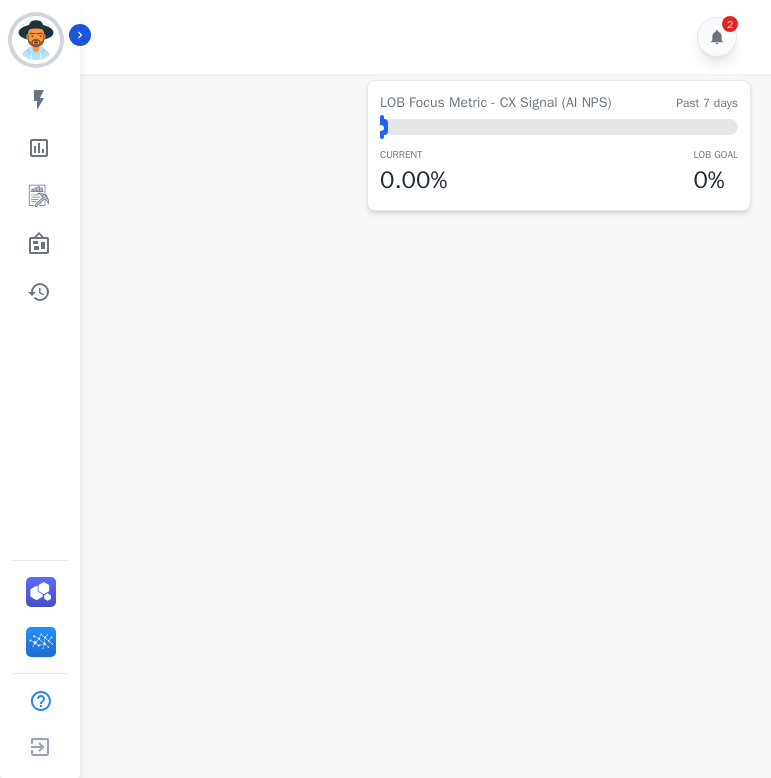 click on "LOB Focus Metric - CX Signal (AI NPS)   Past 7 days   ⬤     LOB Goal: 1.00%         CURRENT   0.00 %     LOB Goal   0 %" at bounding box center [421, 463] 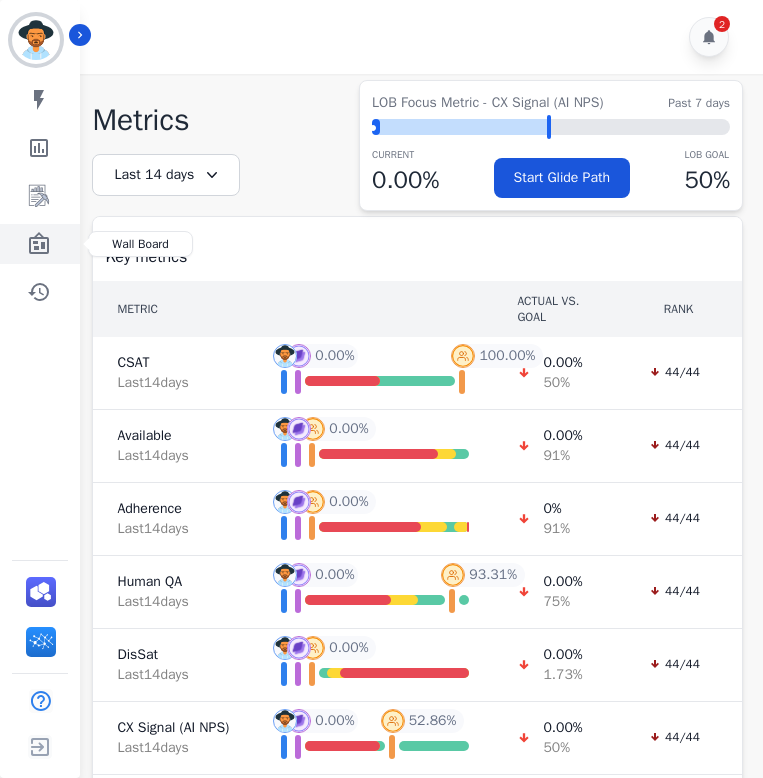 click 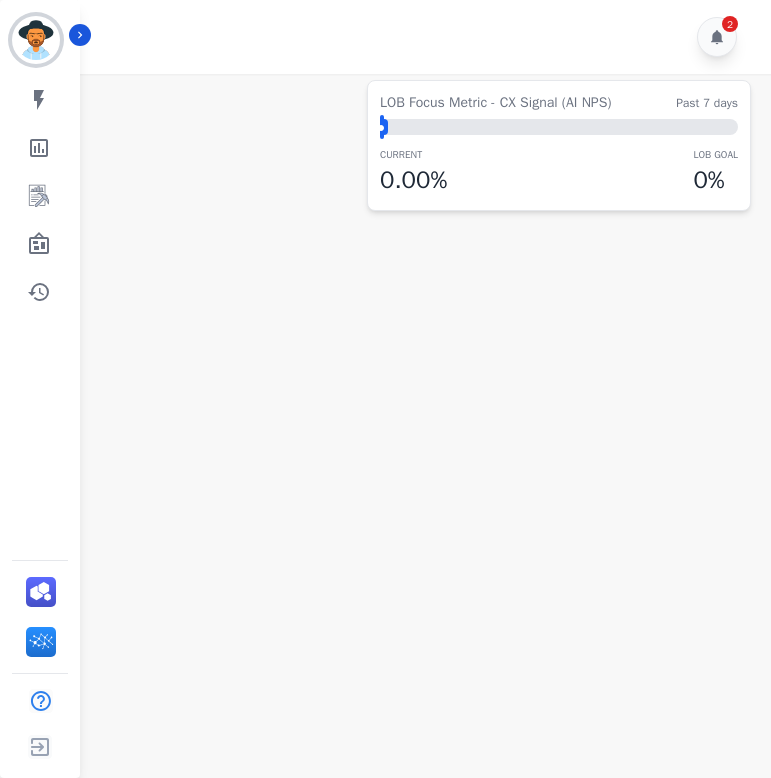 click on "LOB Focus Metric - CX Signal (AI NPS)   Past 7 days   ⬤     LOB Goal: 1.00%         CURRENT   0.00 %     LOB Goal   0 %" at bounding box center [421, 463] 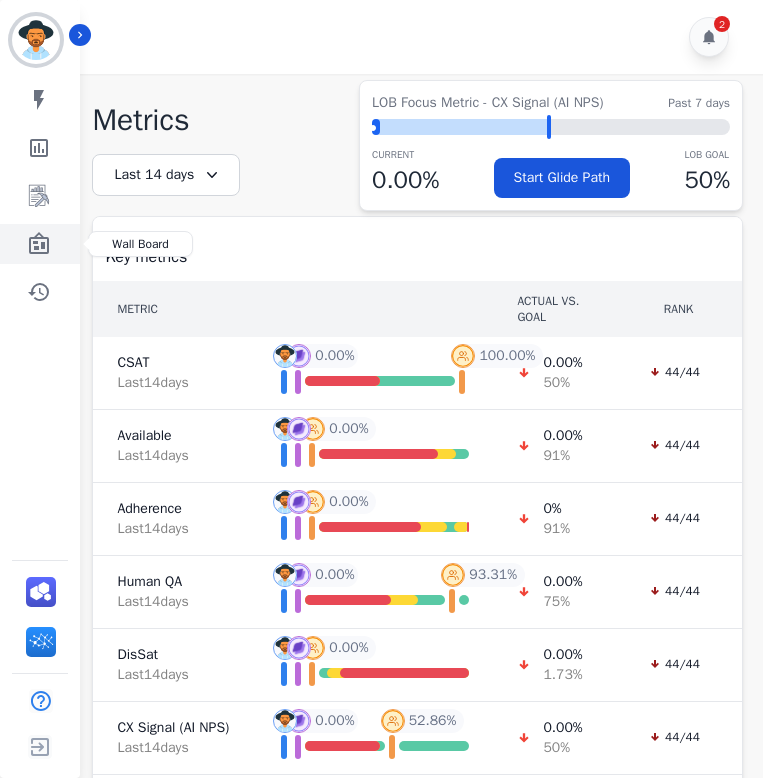 click 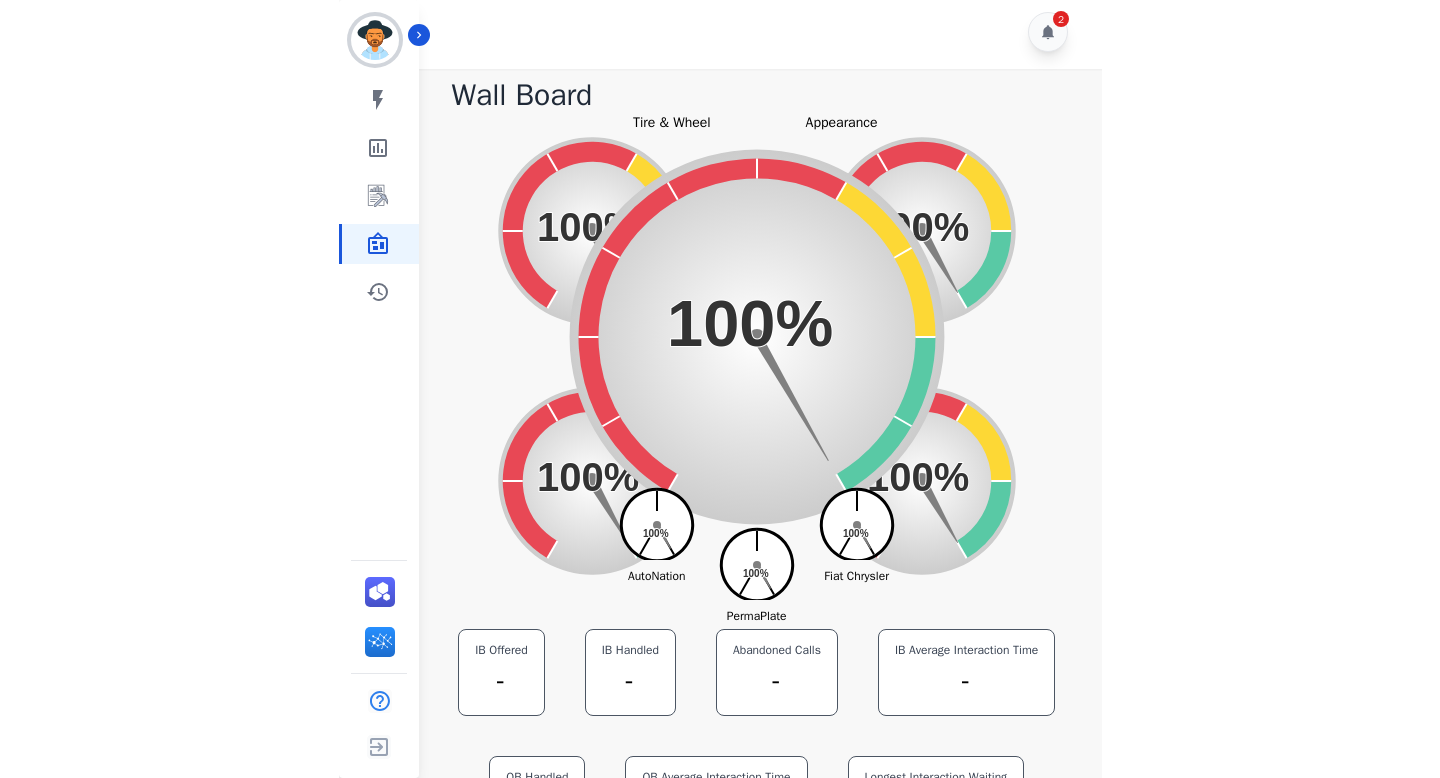scroll, scrollTop: 0, scrollLeft: 0, axis: both 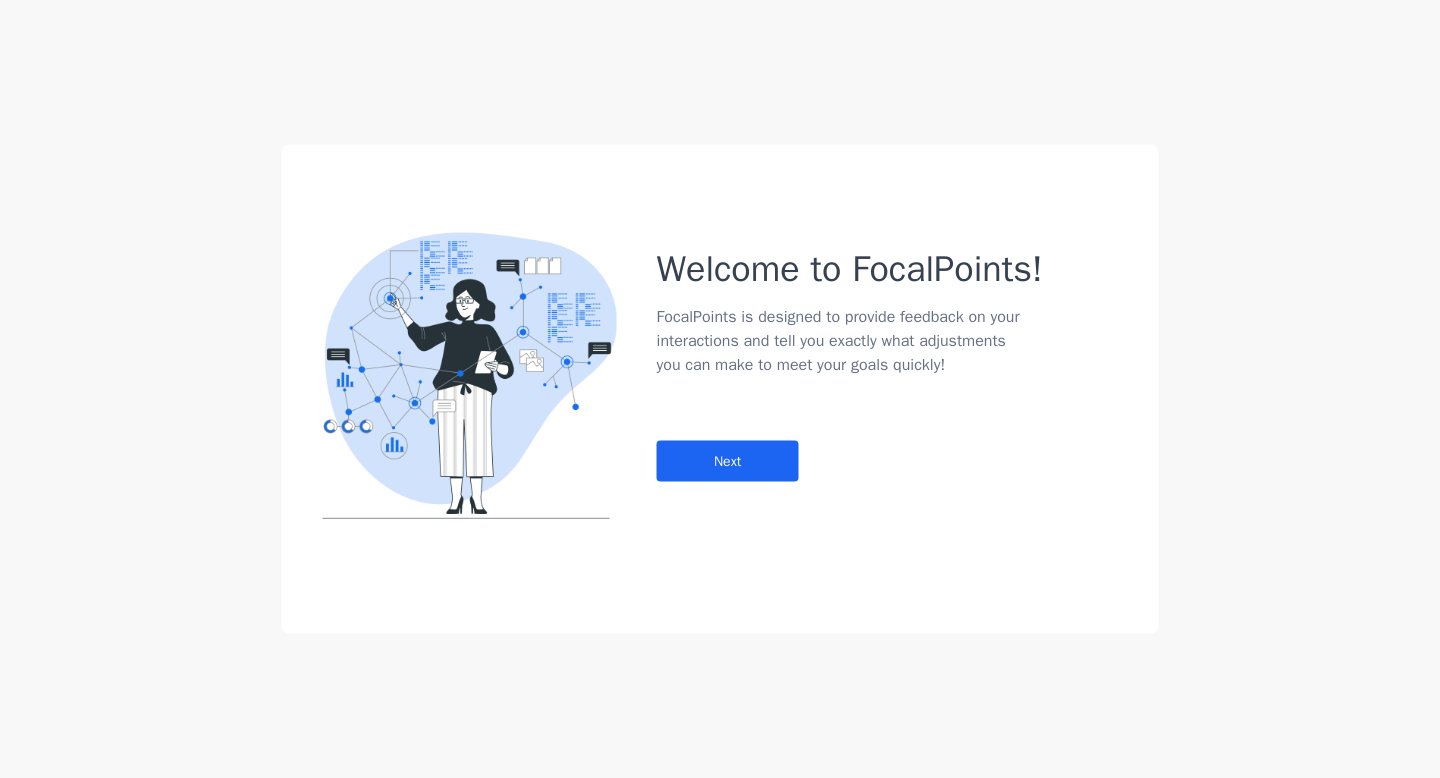 click on "Welcome to FocalPoints!   FocalPoints is designed to provide feedback on your interactions and
tell you exactly what adjustments you can make to meet your goals
quickly!   Next" at bounding box center (908, 344) 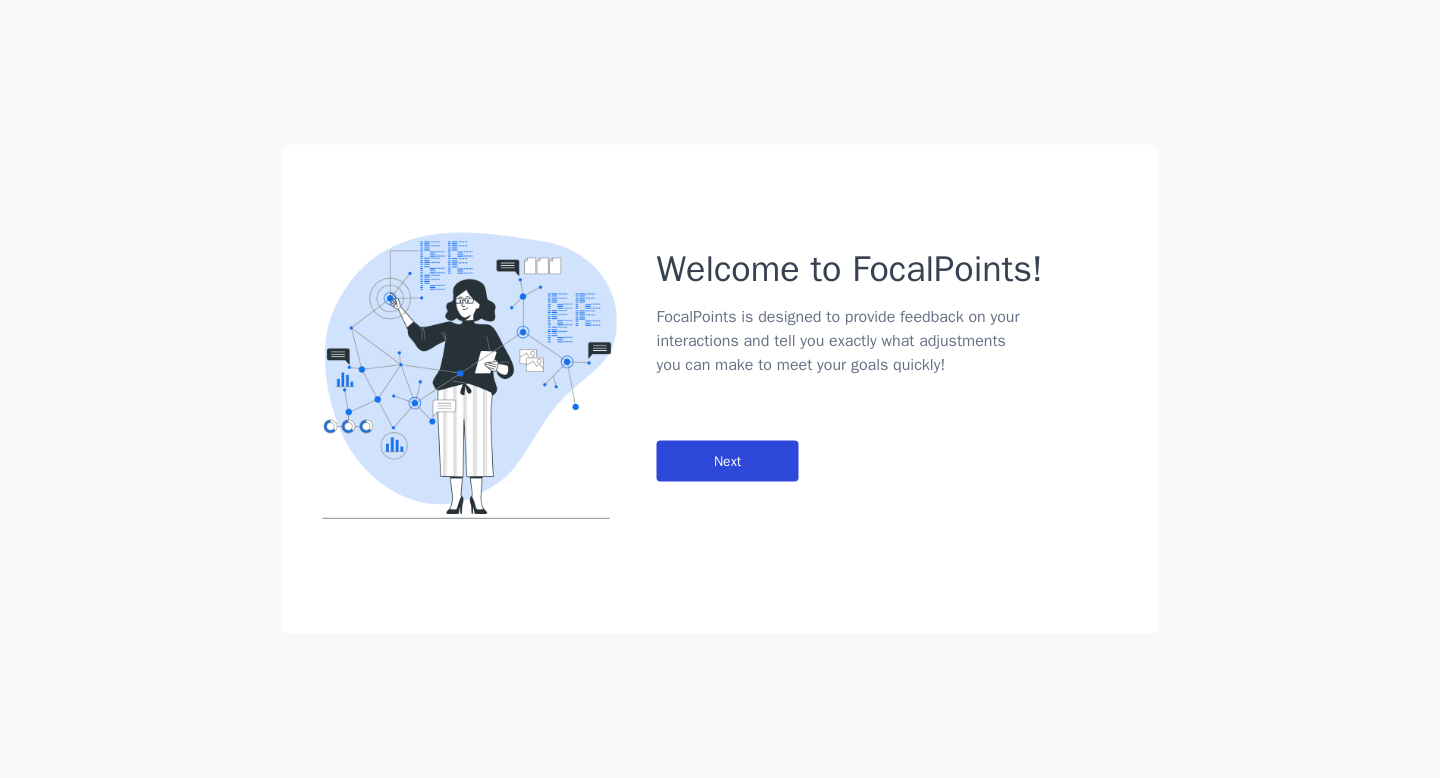 click on "Next" at bounding box center [728, 461] 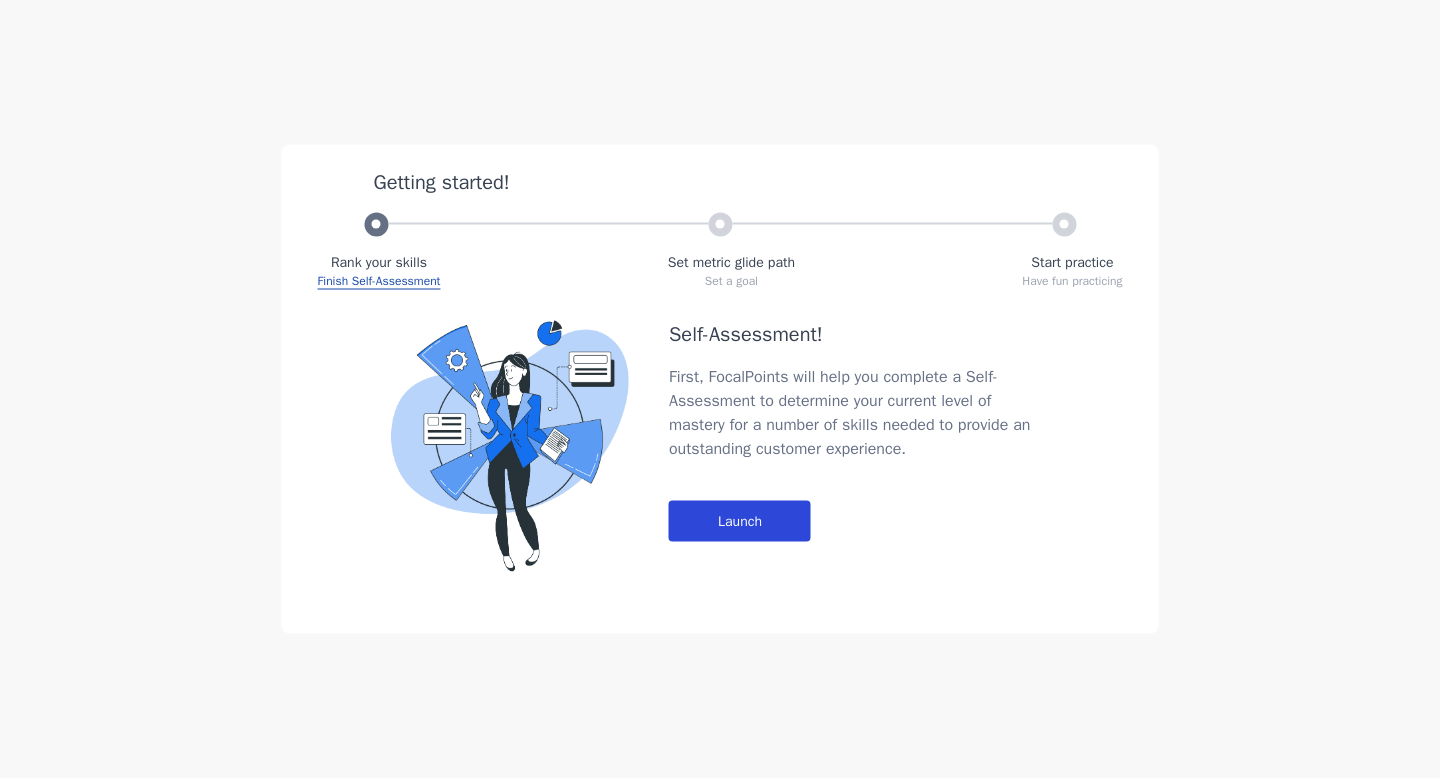click on "Launch" at bounding box center [740, 521] 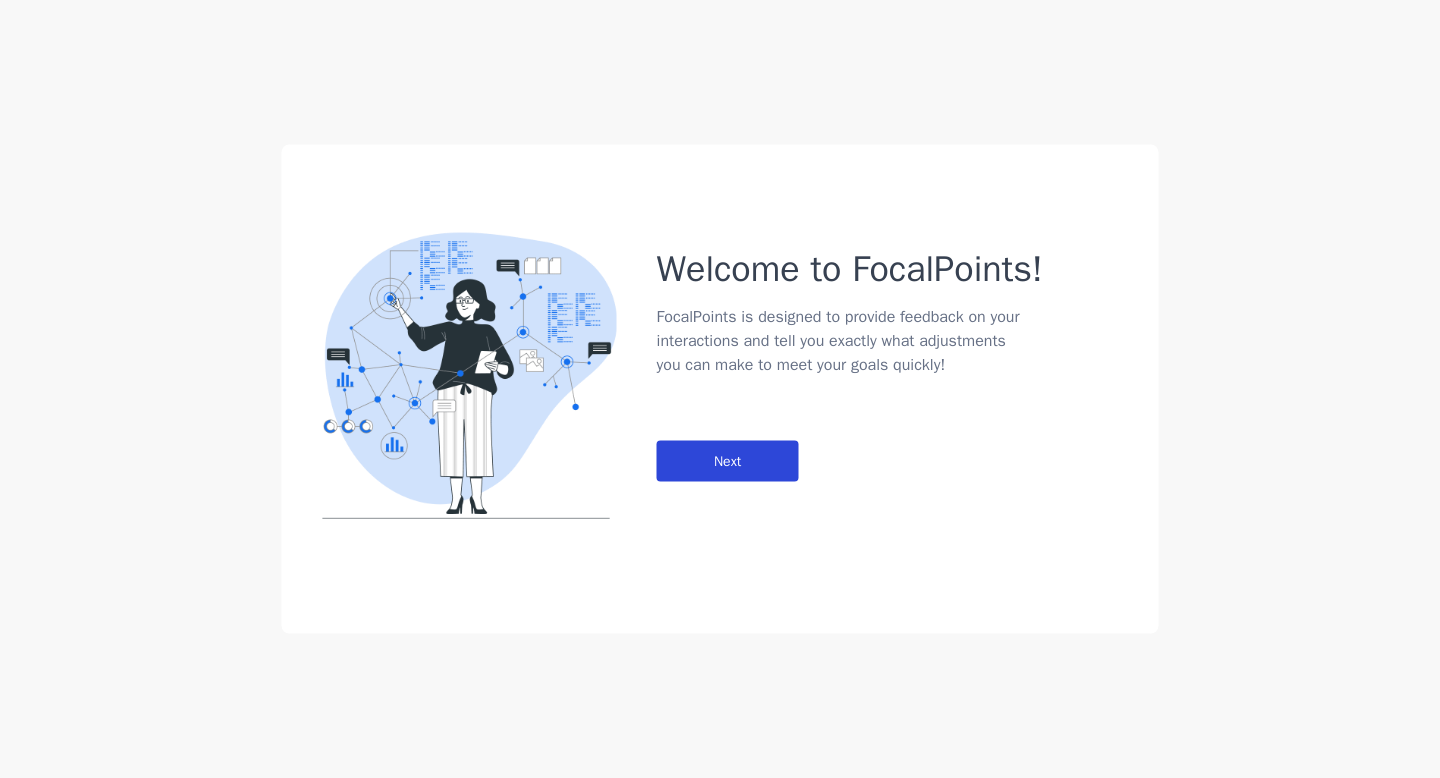 click on "Next" at bounding box center (728, 461) 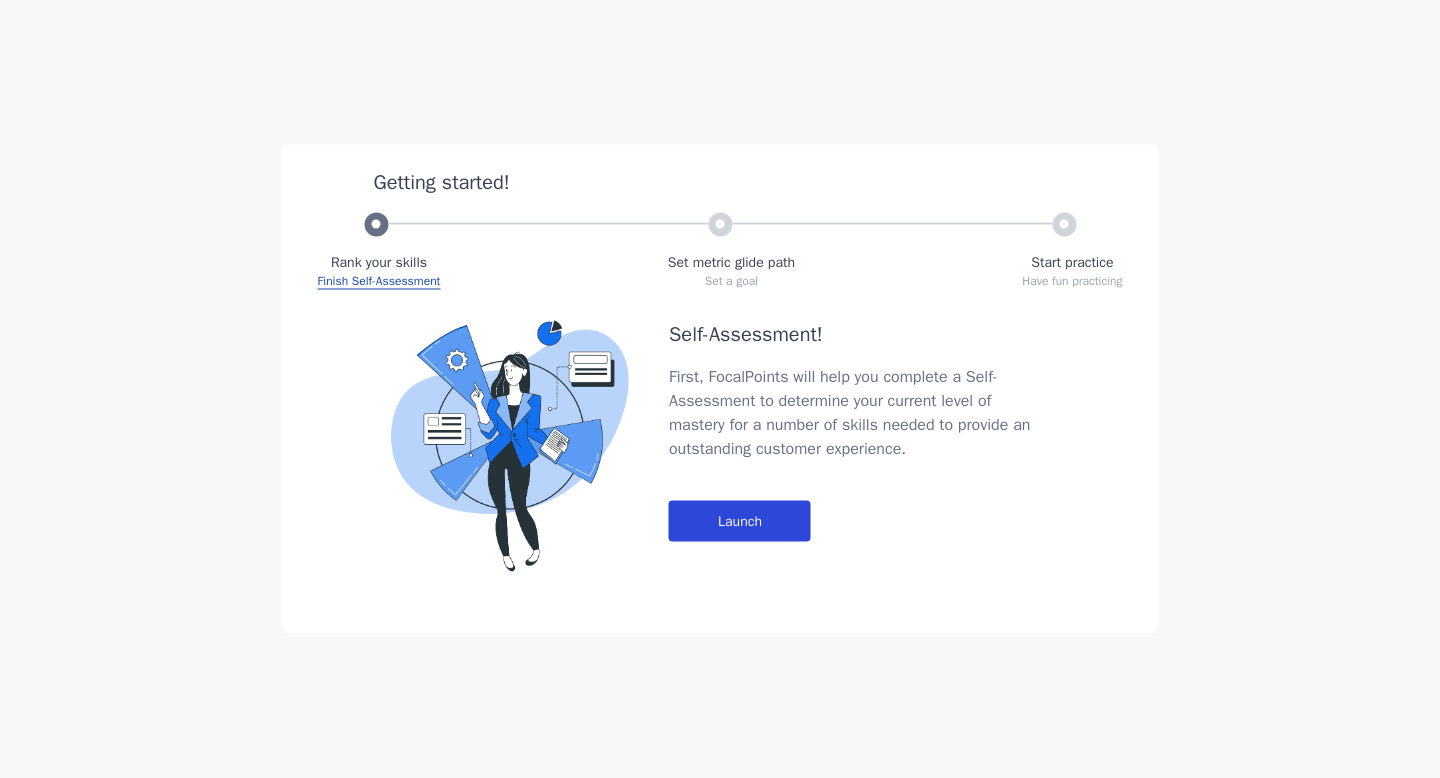 click on "Launch" at bounding box center [740, 521] 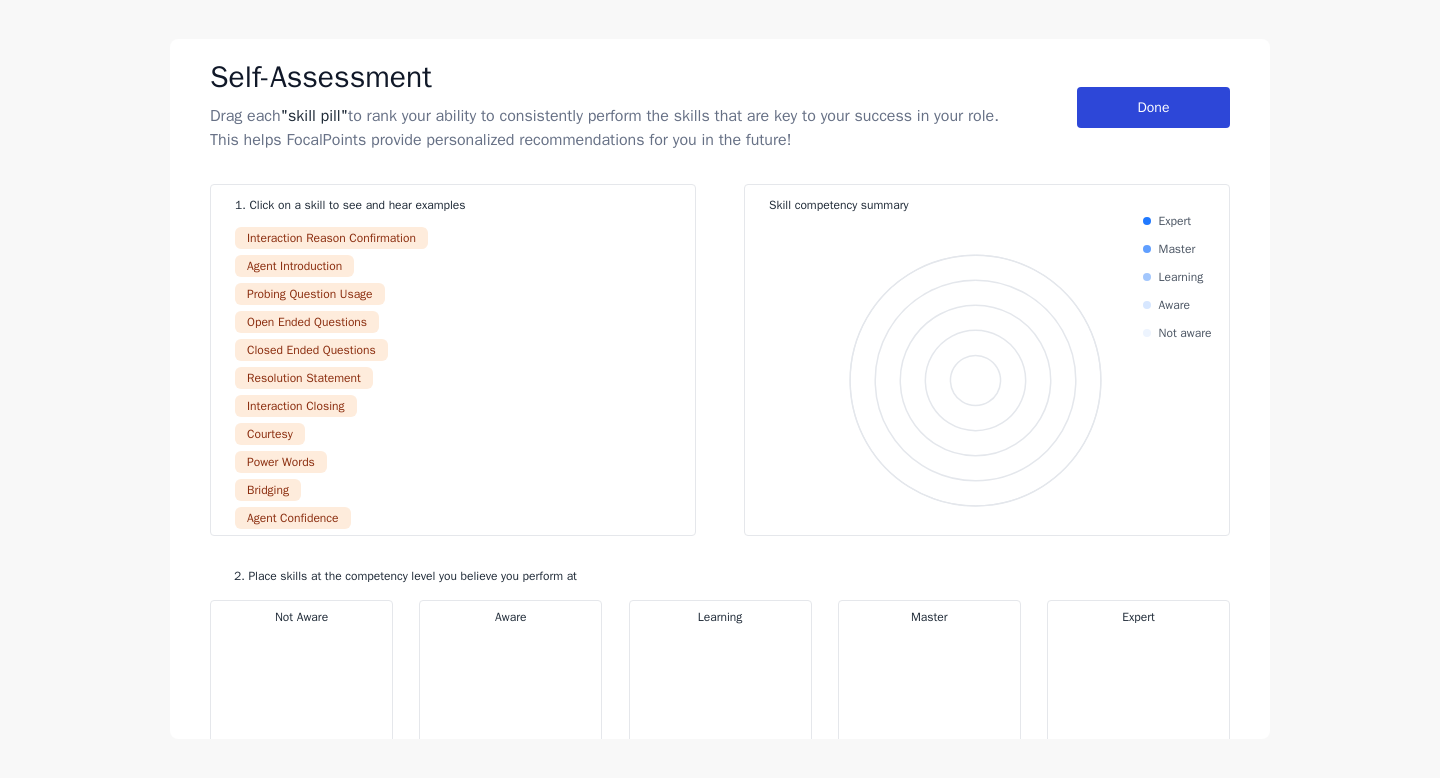 click on "Done" at bounding box center (1153, 107) 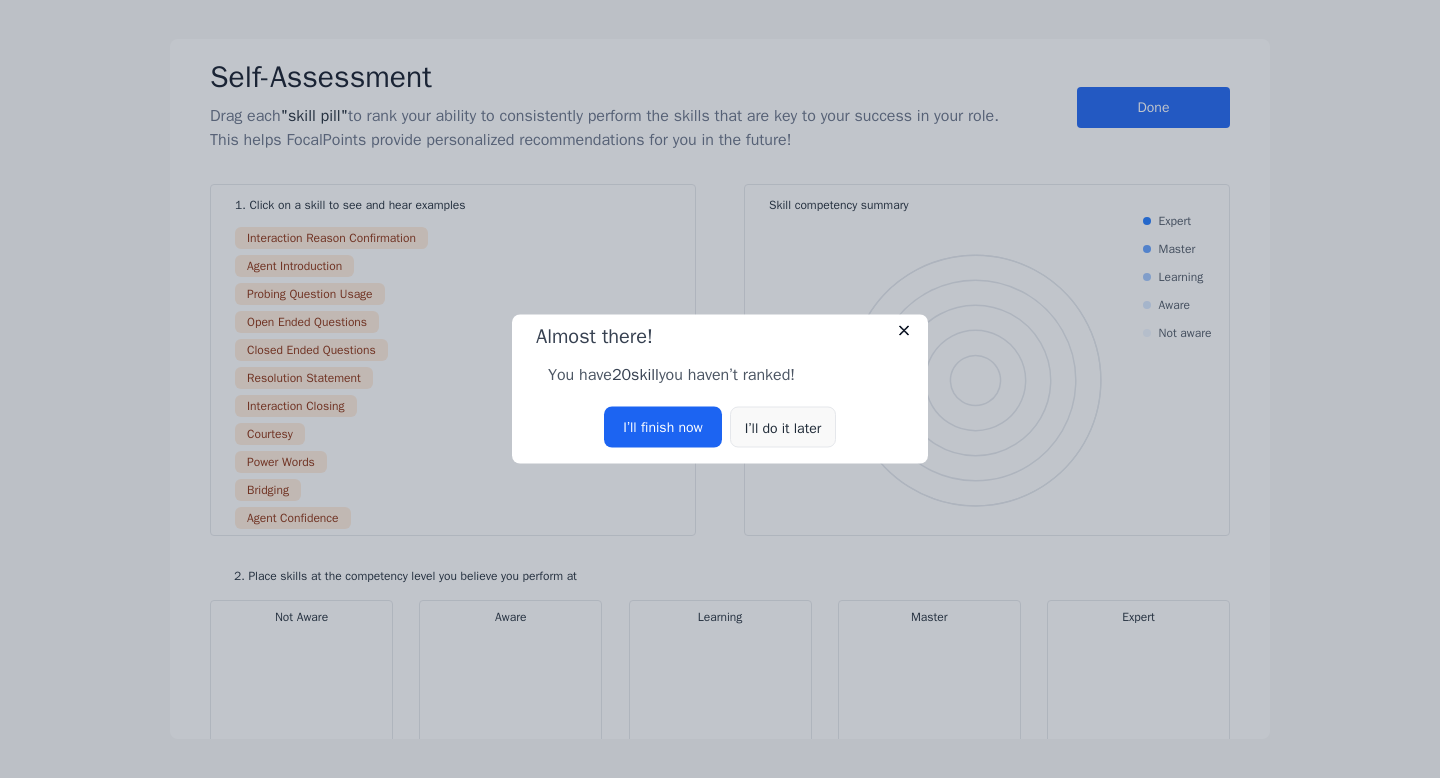 click on "I’ll do it later" at bounding box center [783, 427] 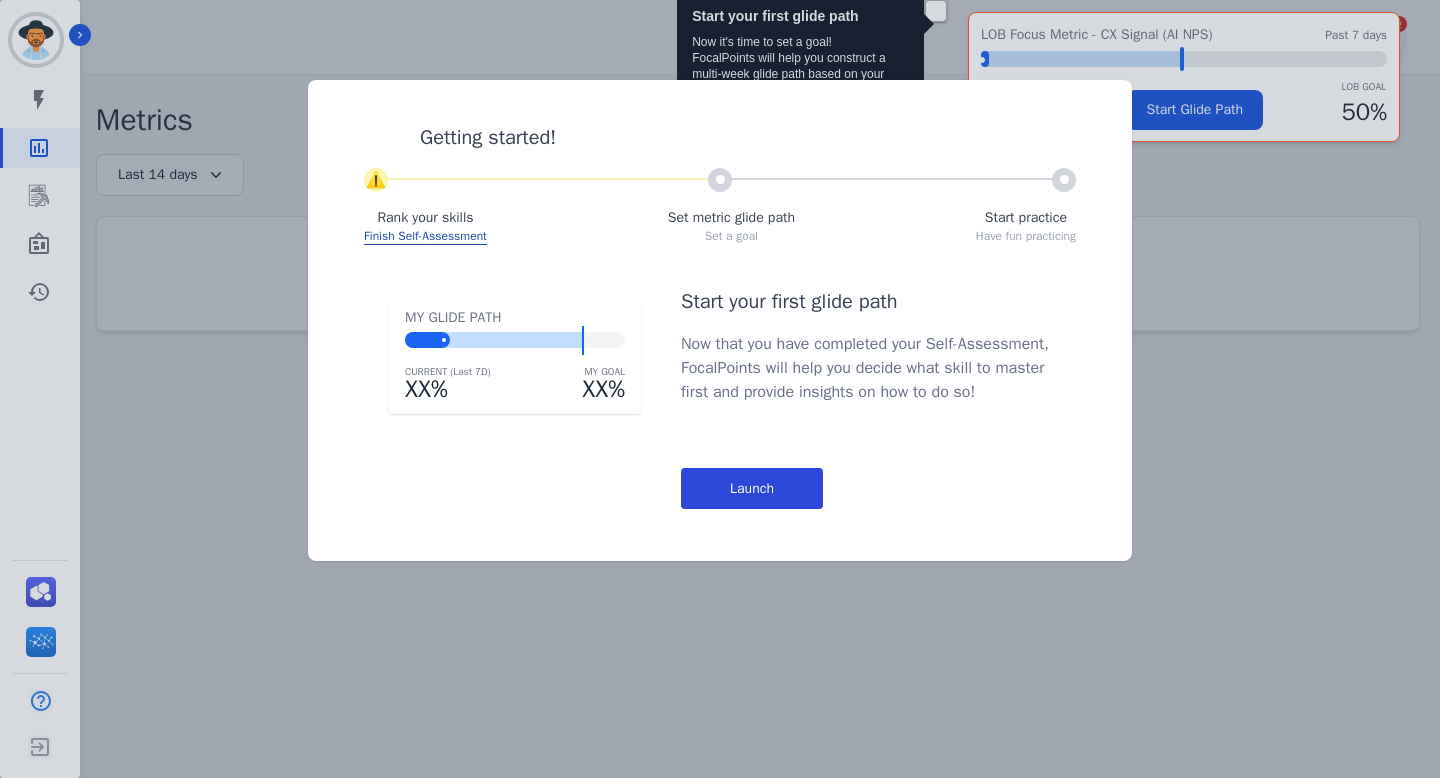 click on "Launch" at bounding box center (752, 488) 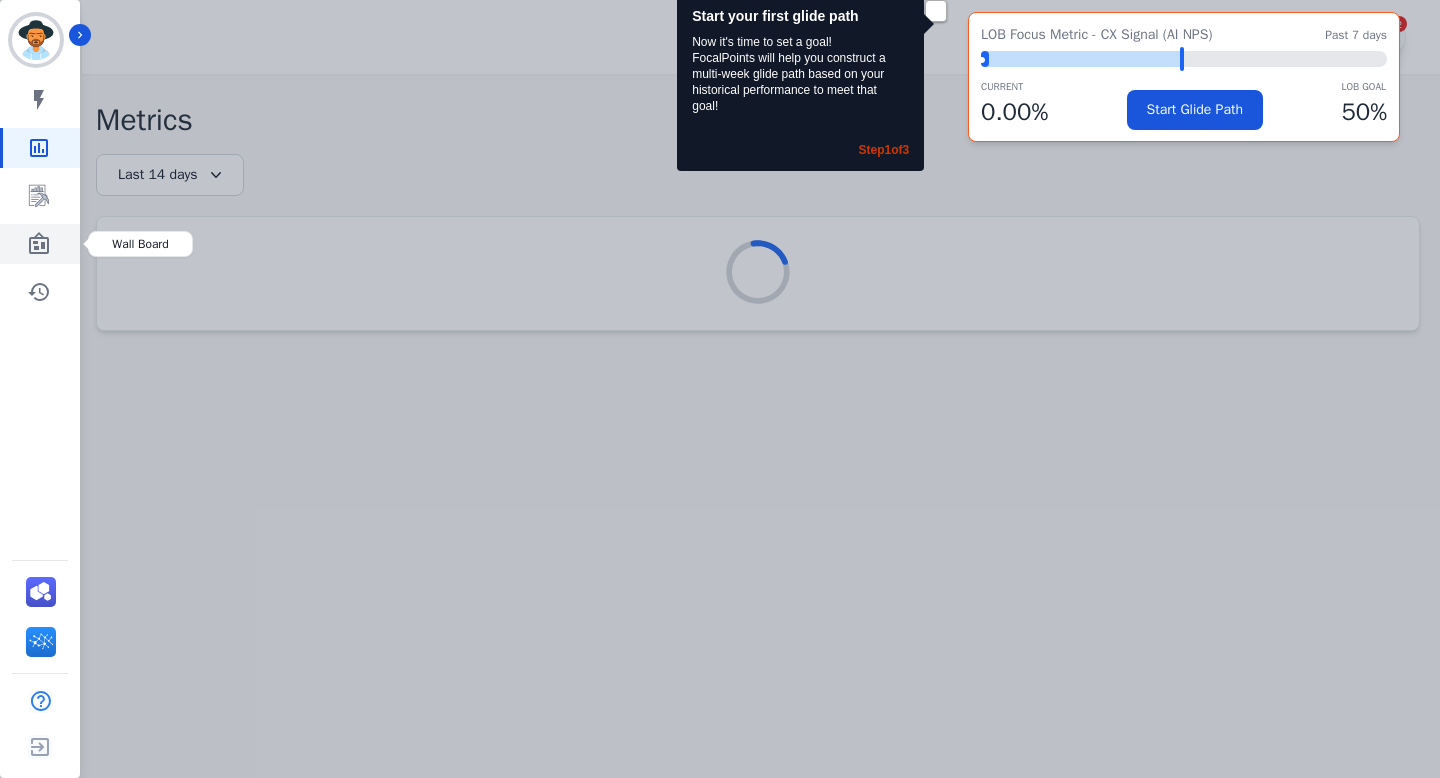 click at bounding box center (41, 244) 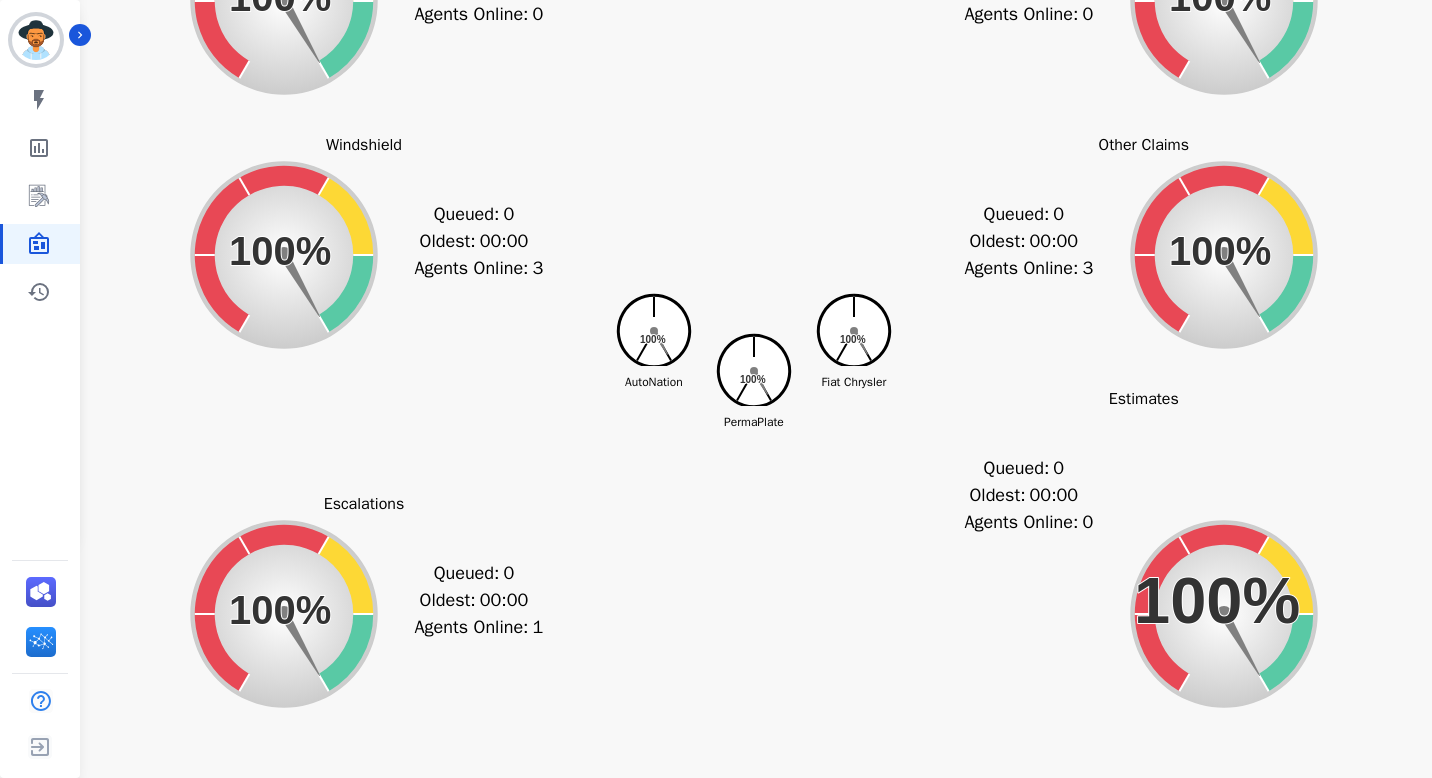 scroll, scrollTop: 0, scrollLeft: 0, axis: both 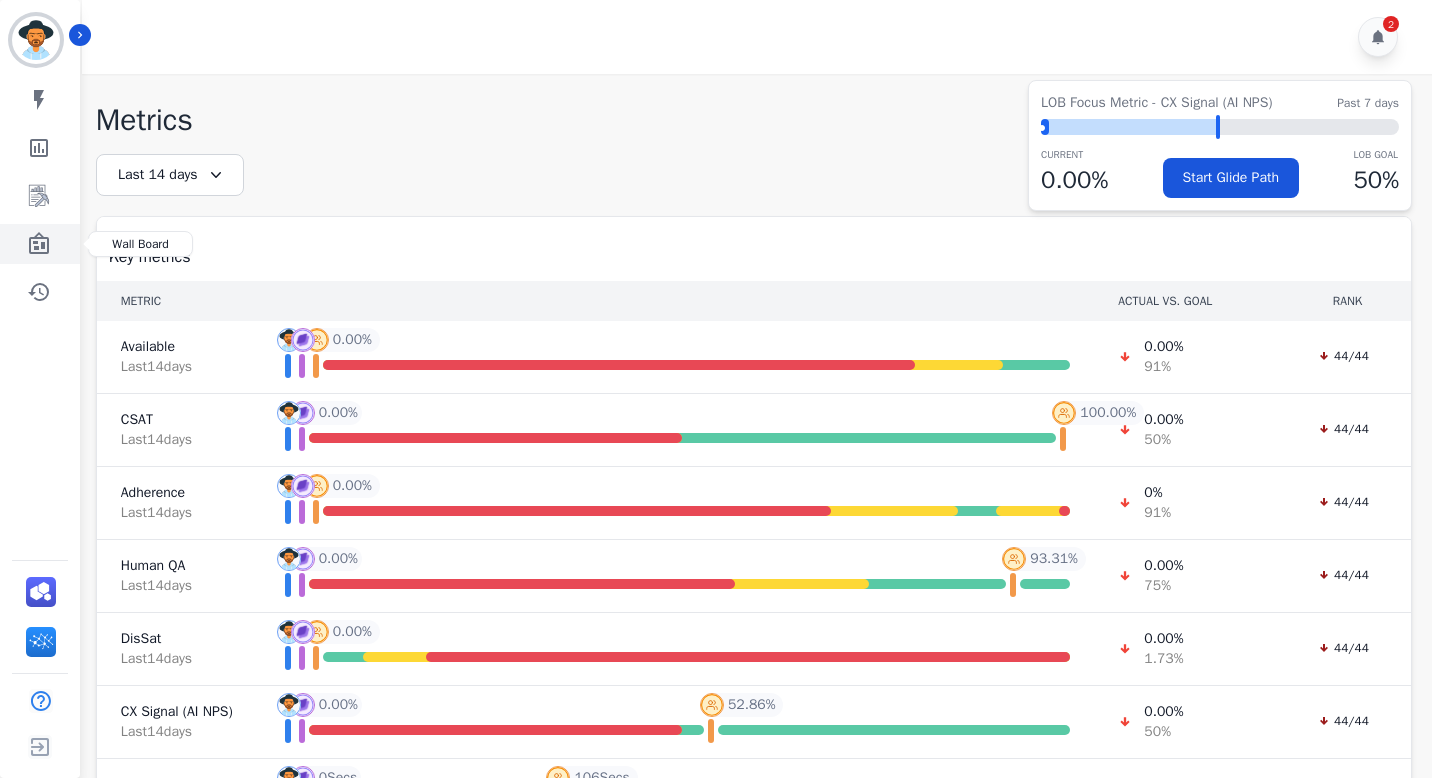 click 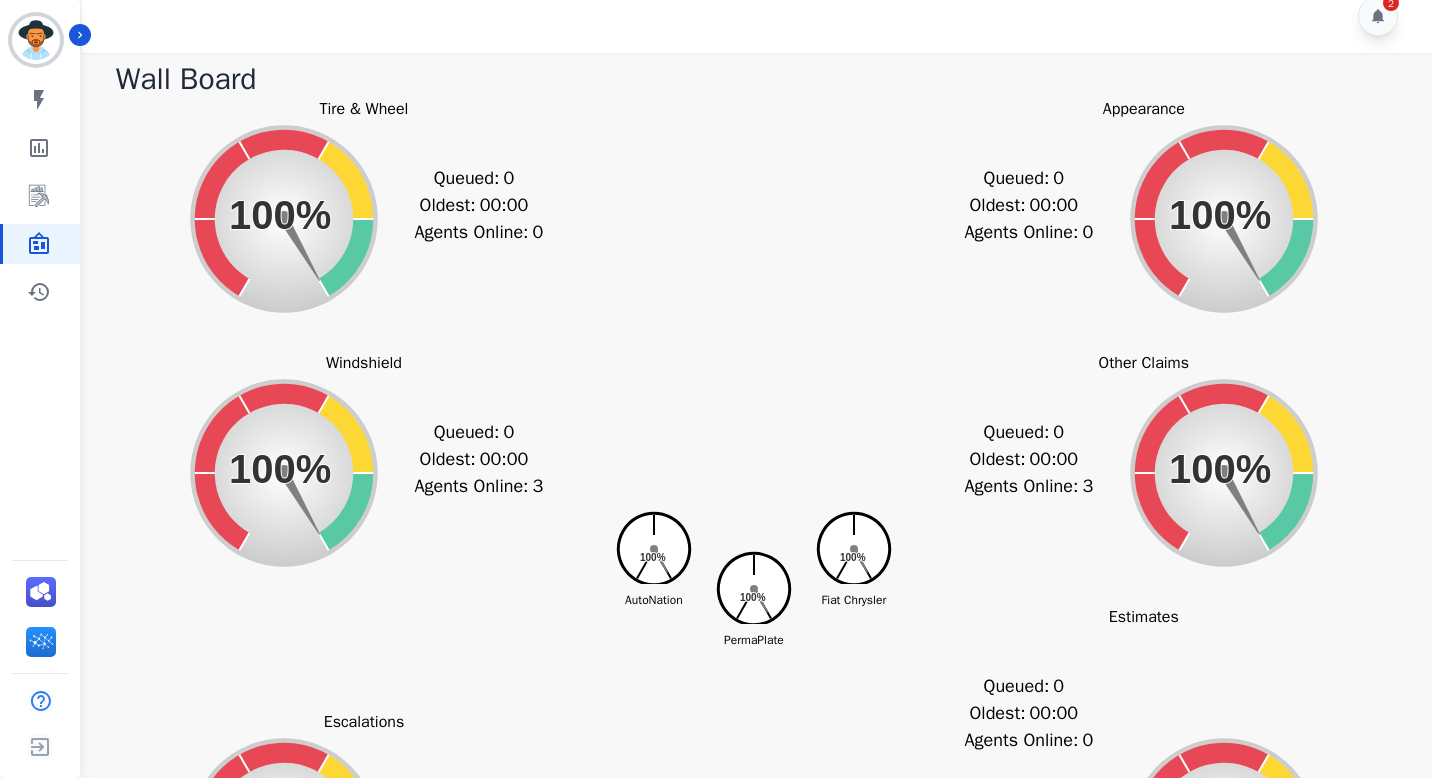 scroll, scrollTop: 0, scrollLeft: 0, axis: both 